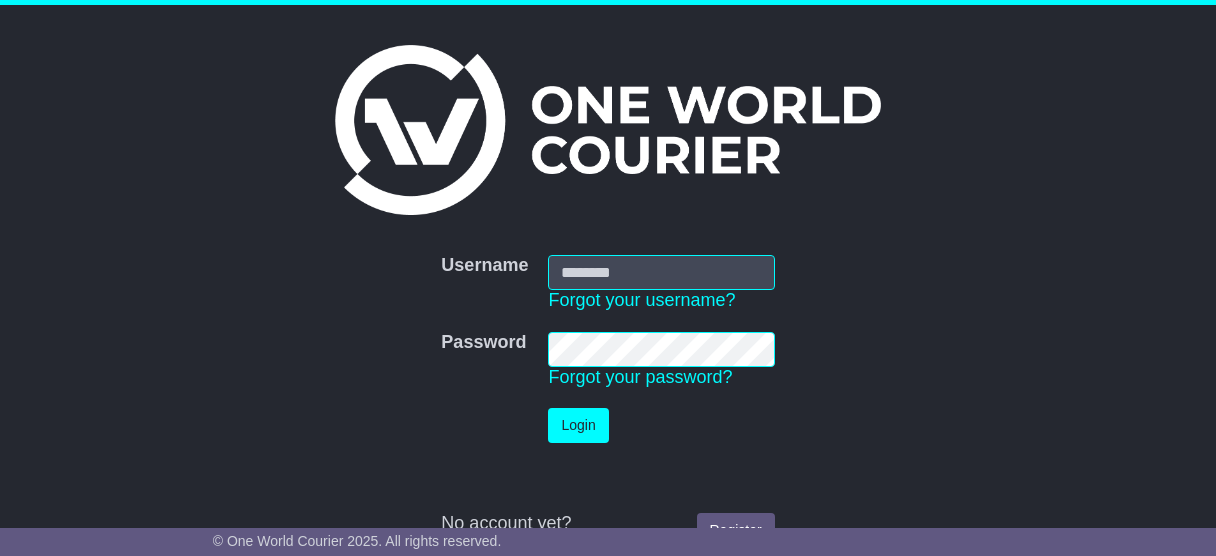 scroll, scrollTop: 0, scrollLeft: 0, axis: both 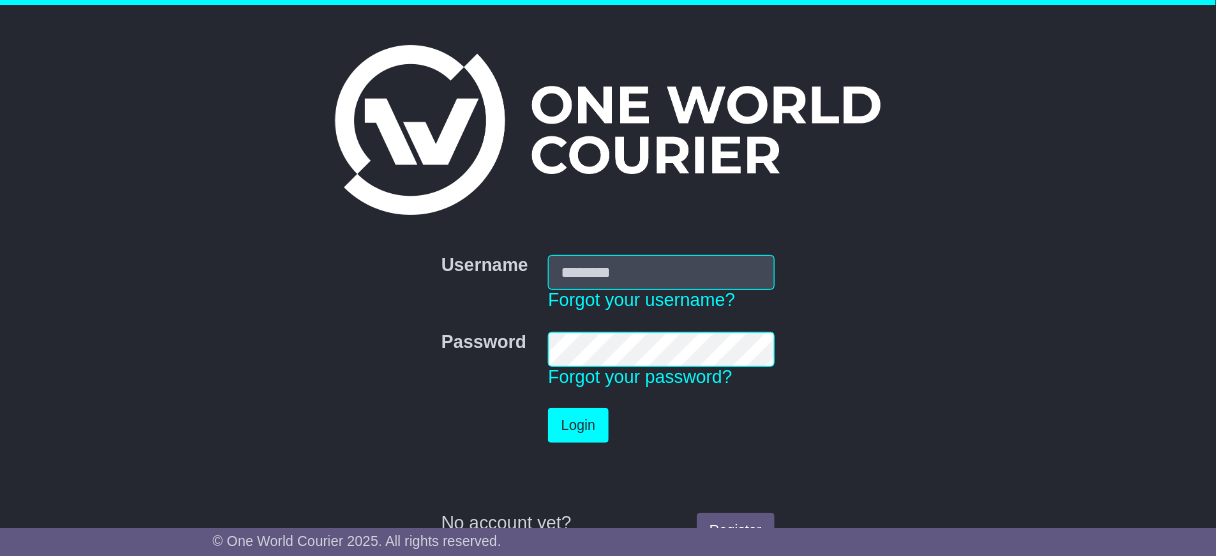 type on "**********" 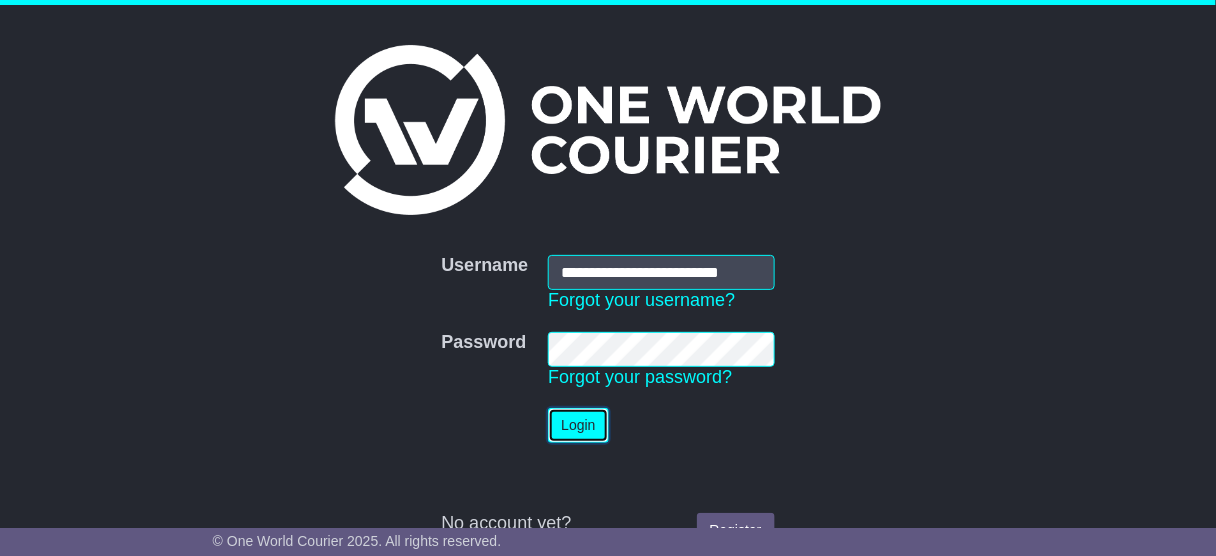 click on "Login" at bounding box center (578, 425) 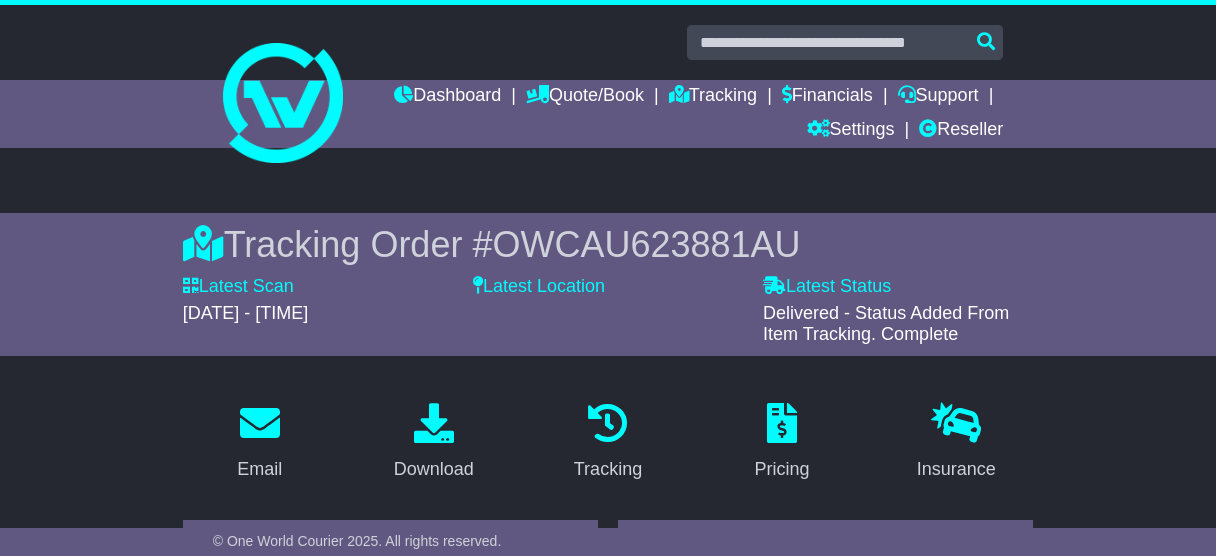click at bounding box center [845, 42] 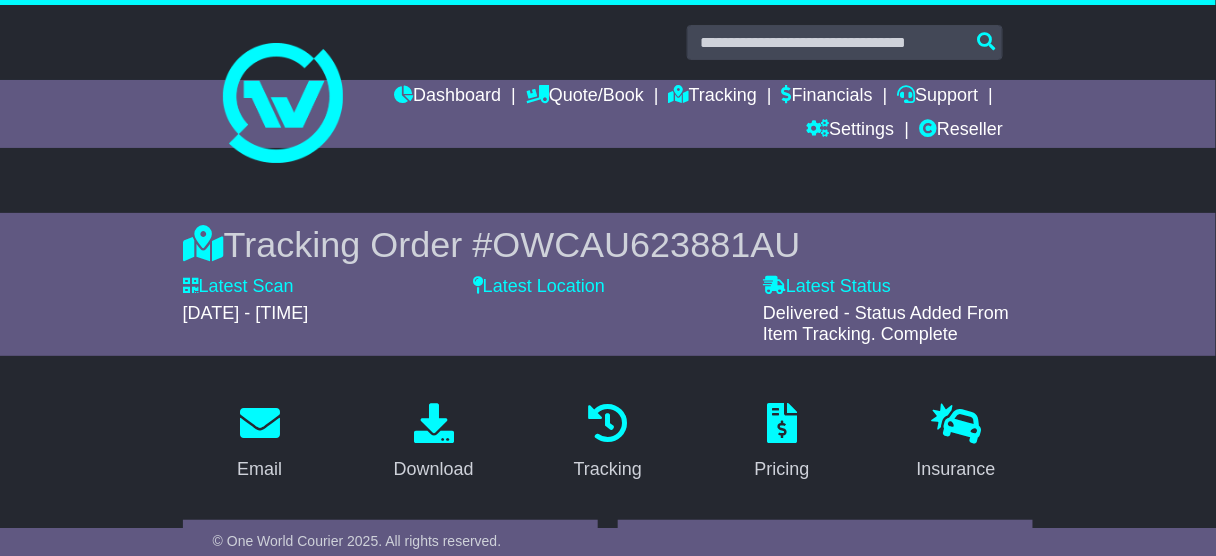 scroll, scrollTop: 0, scrollLeft: 0, axis: both 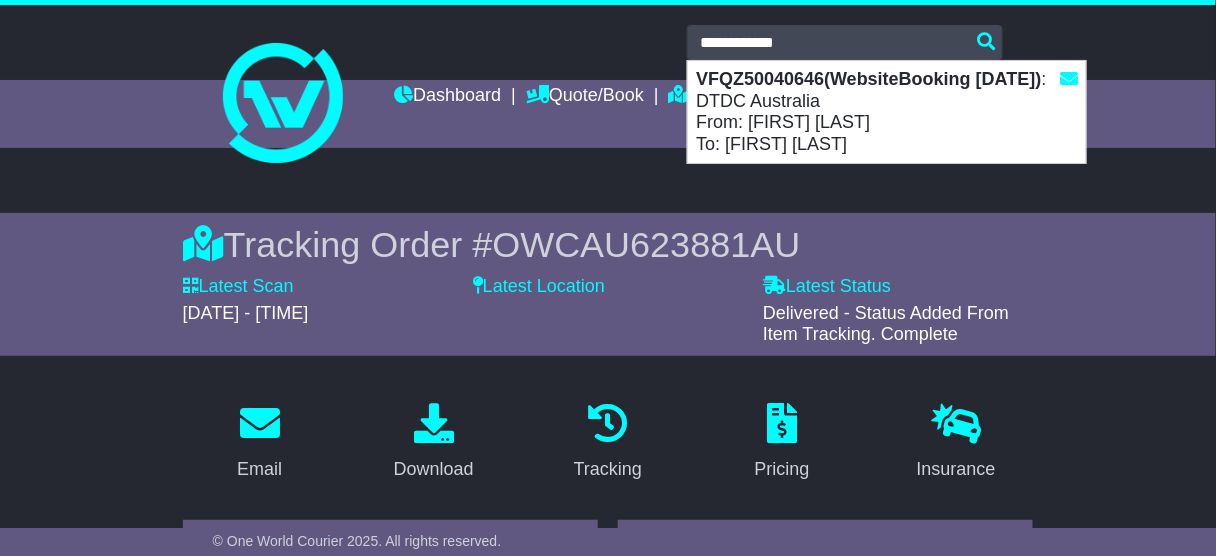 click on "VFQZ50040646(WebsiteBooking 20-7-2025)" at bounding box center [868, 79] 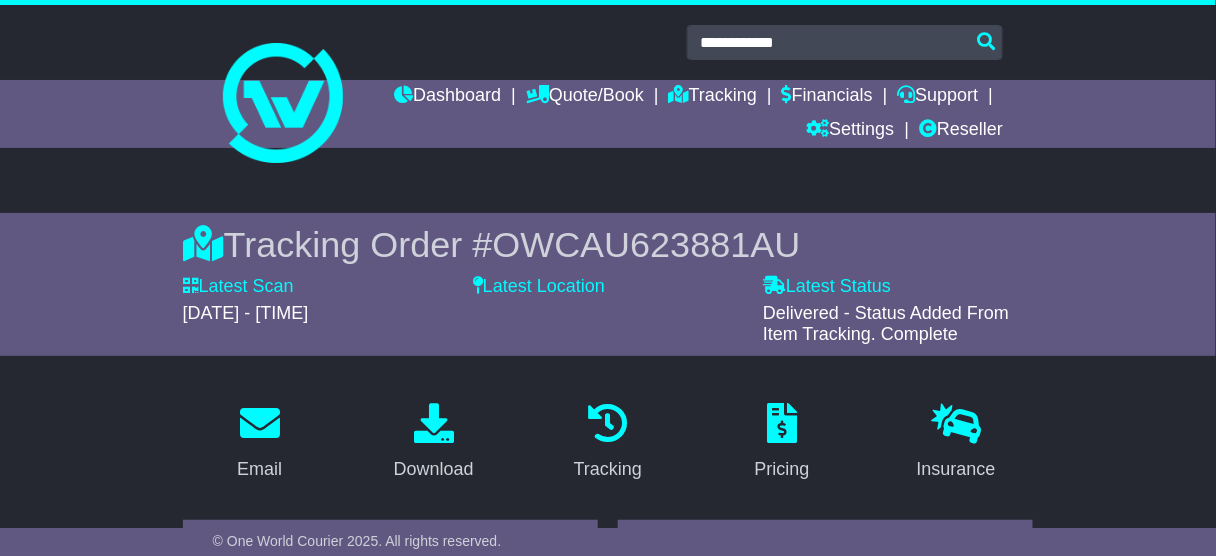 type on "**********" 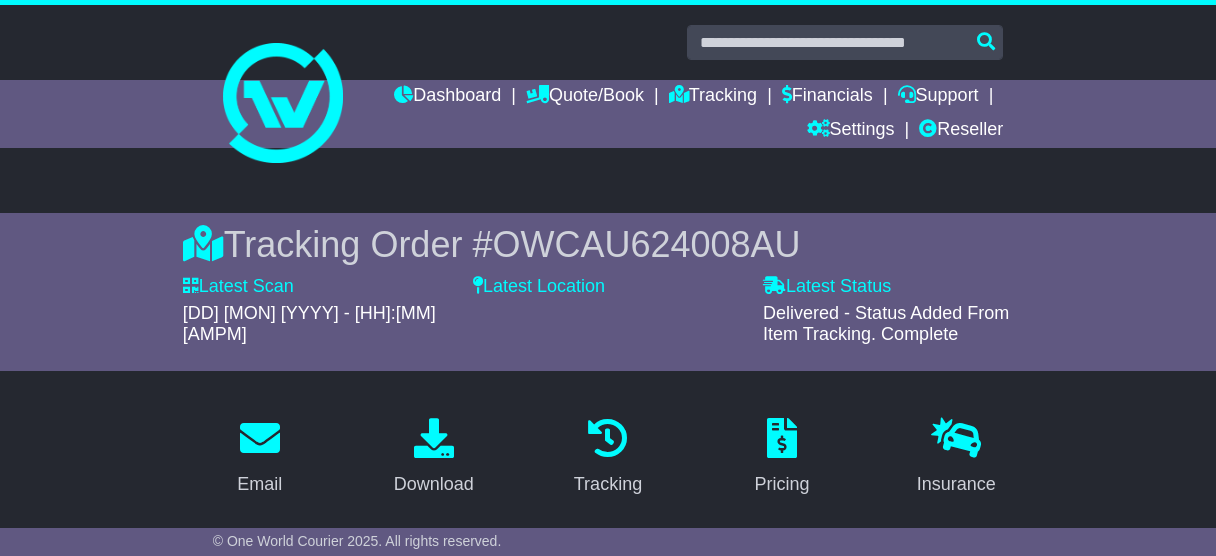 scroll, scrollTop: 1, scrollLeft: 0, axis: vertical 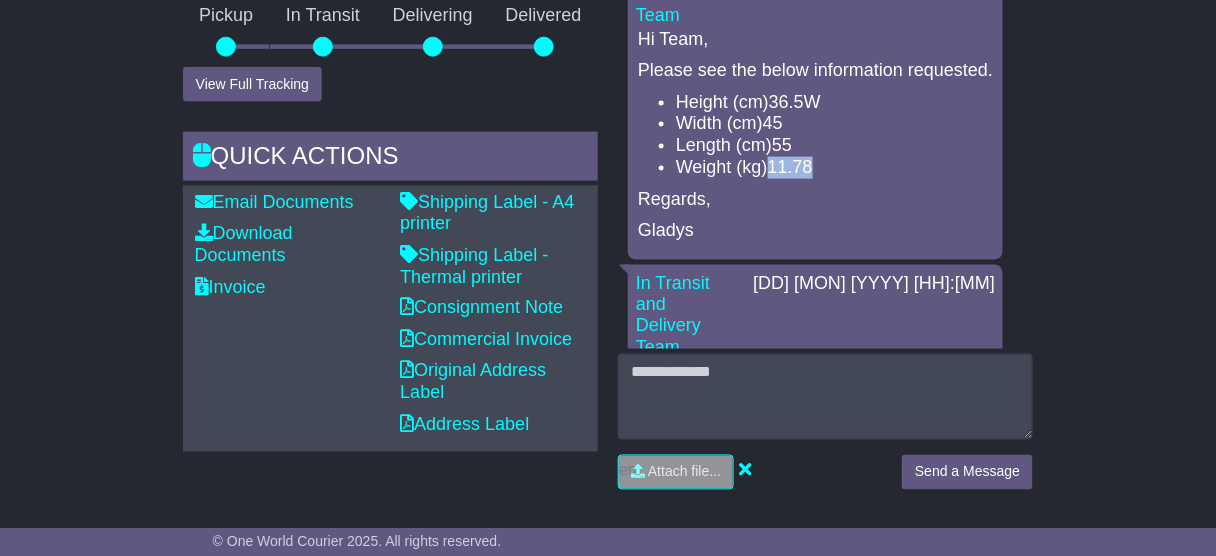 drag, startPoint x: 771, startPoint y: 131, endPoint x: 824, endPoint y: 131, distance: 53 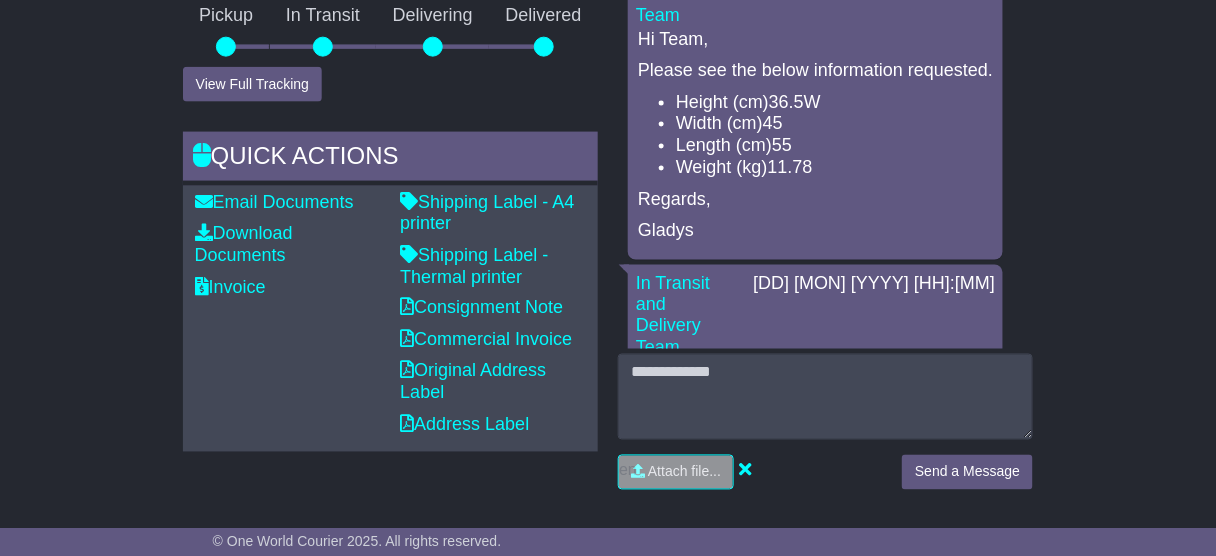 click on "Length (cm)55" at bounding box center [835, 146] 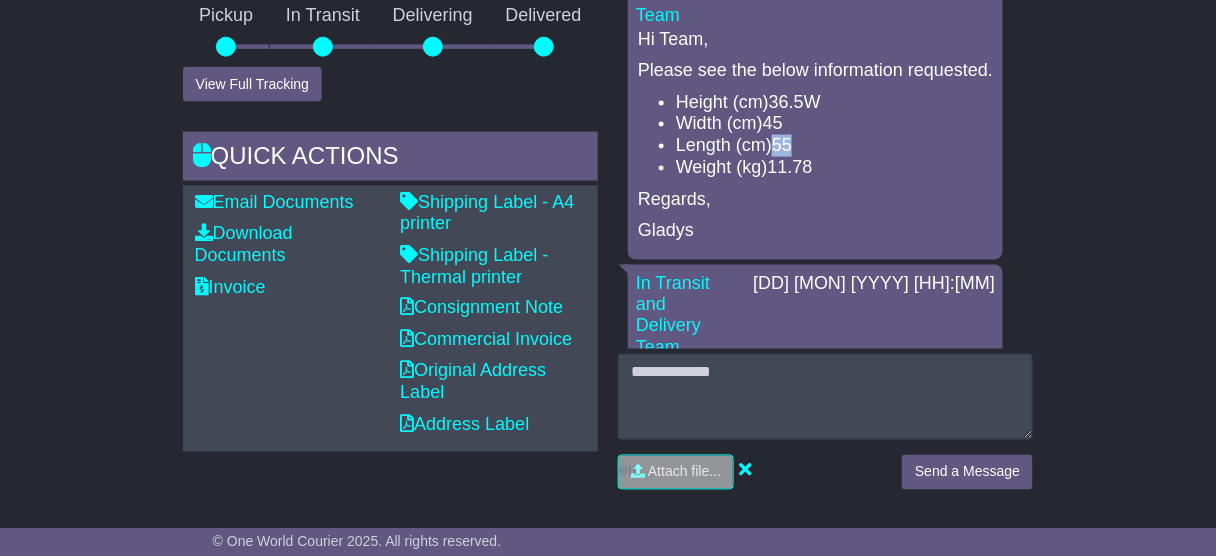 click on "Length (cm)55" at bounding box center (835, 146) 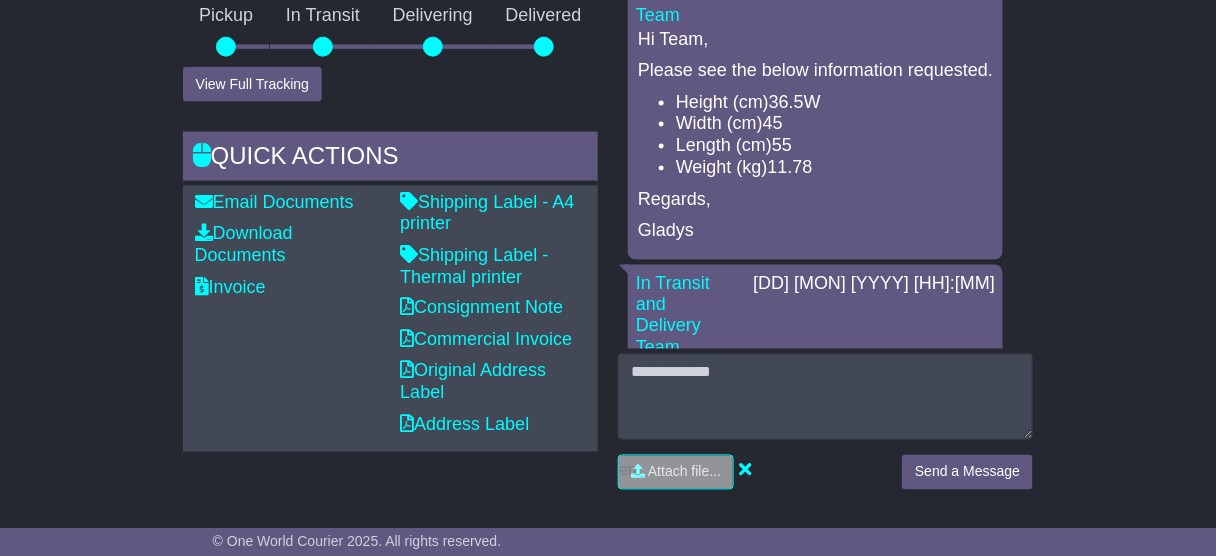 click on "Height (cm)36.5W" at bounding box center [835, 103] 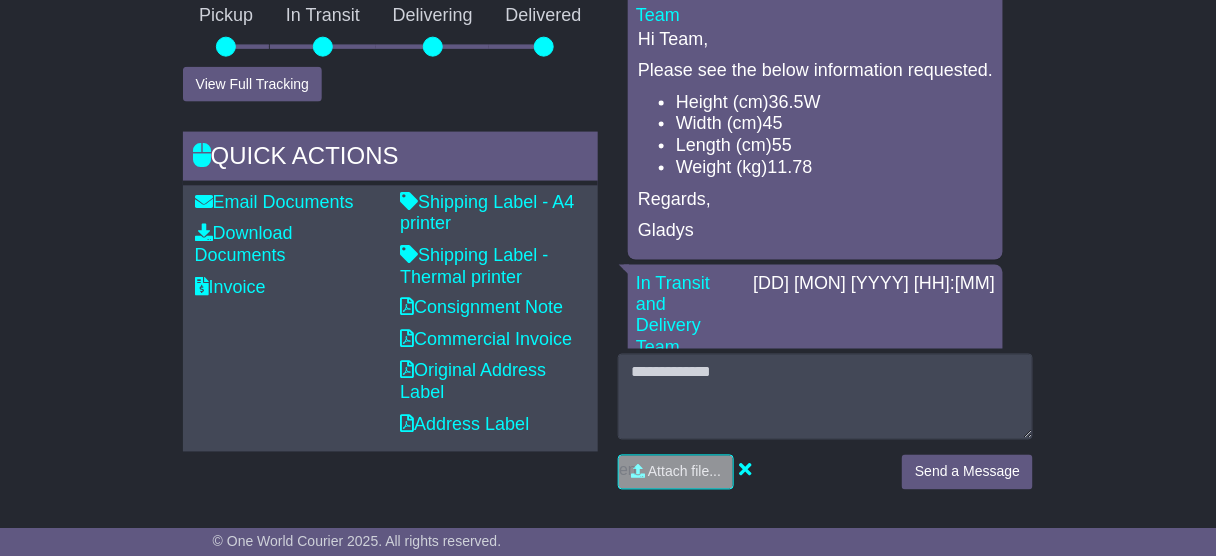click on "Height (cm)36.5W" at bounding box center [835, 103] 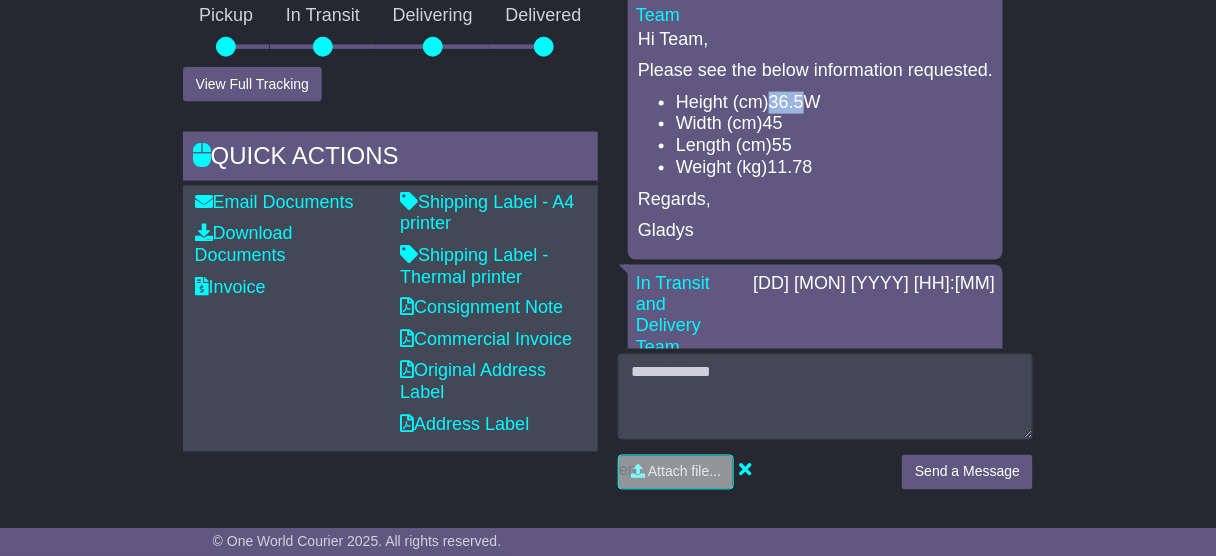drag, startPoint x: 803, startPoint y: 67, endPoint x: 773, endPoint y: 66, distance: 30.016663 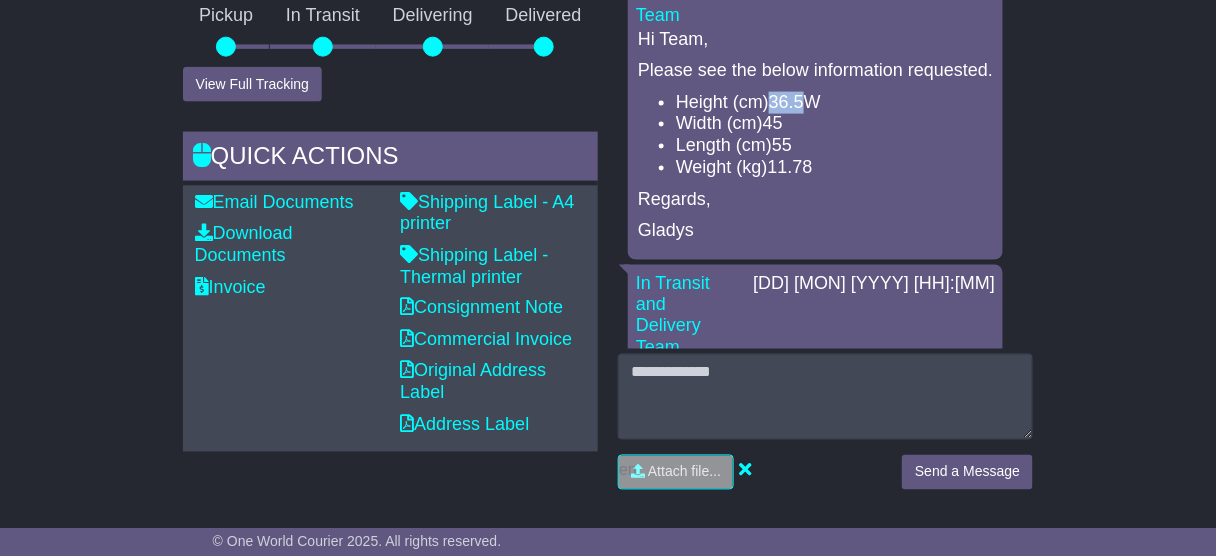 click on "Height (cm)36.5W" at bounding box center [835, 103] 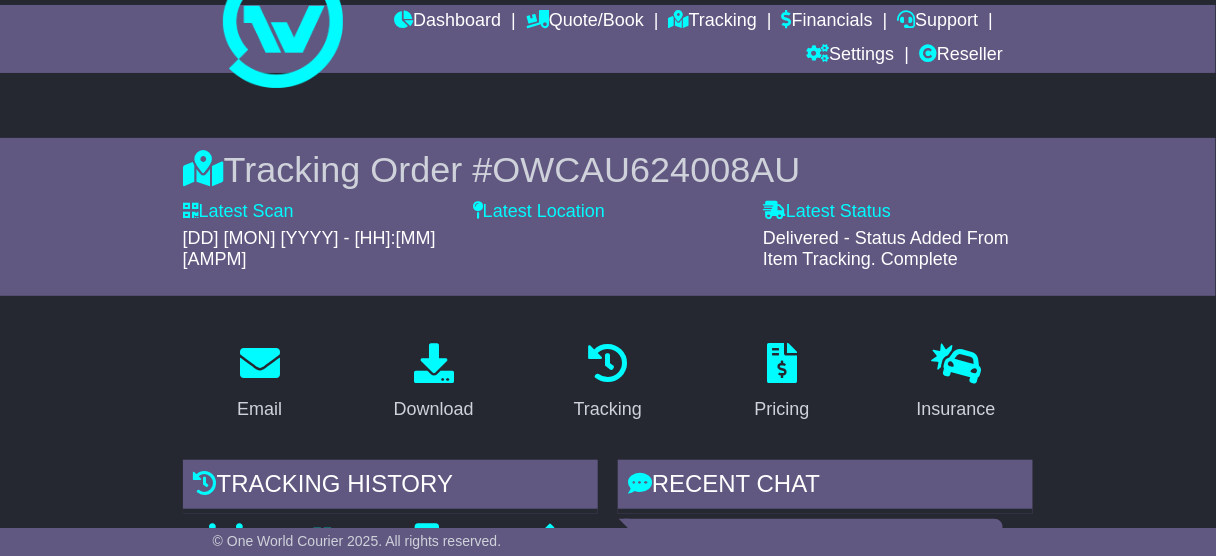 scroll, scrollTop: 0, scrollLeft: 0, axis: both 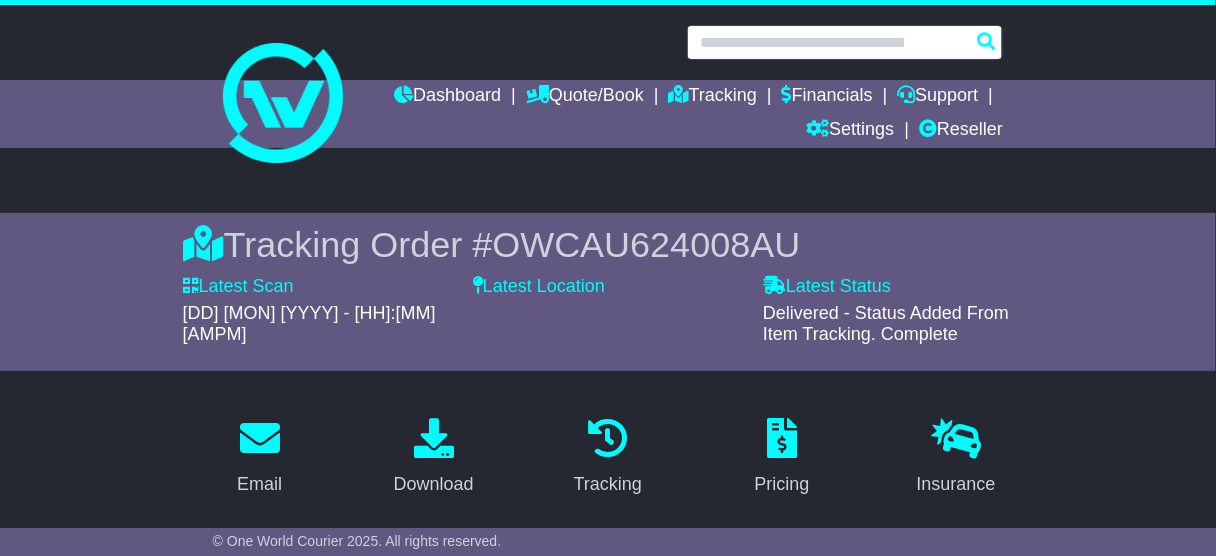 click at bounding box center (845, 42) 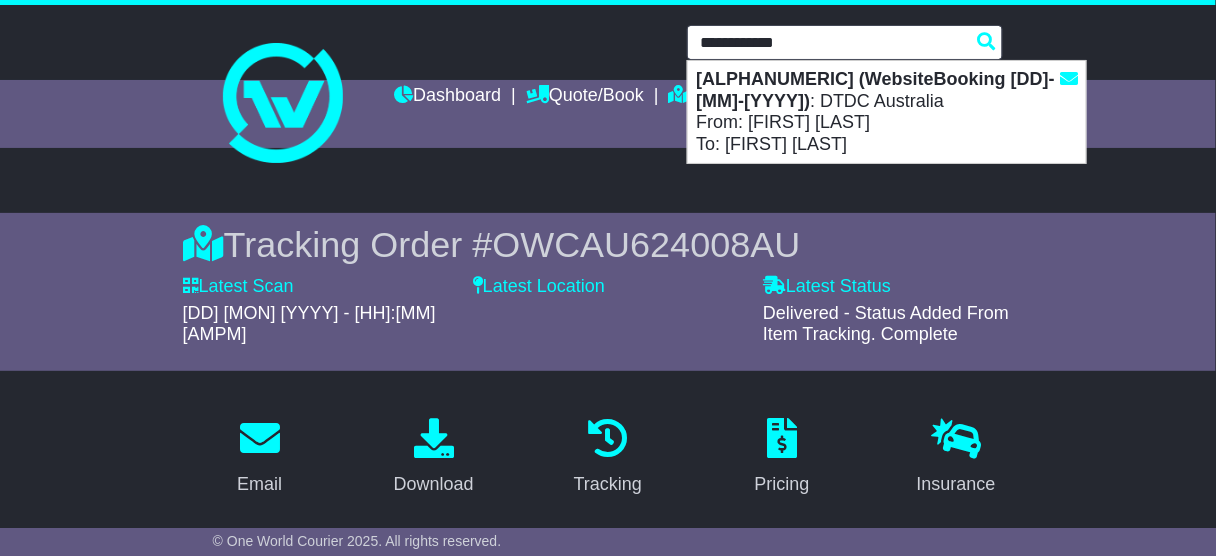 click on "VFQZ50040840(WebsiteBooking 22-7-2025) : DTDC Australia From: Simon Mottram To: Allan Badalassi" at bounding box center (887, 112) 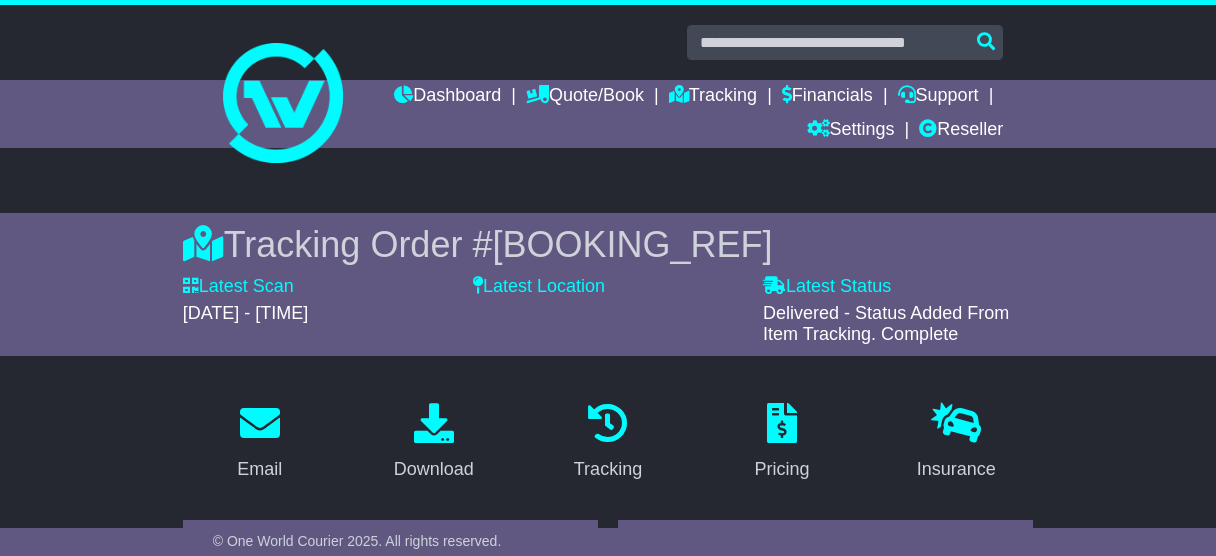 scroll, scrollTop: 0, scrollLeft: 0, axis: both 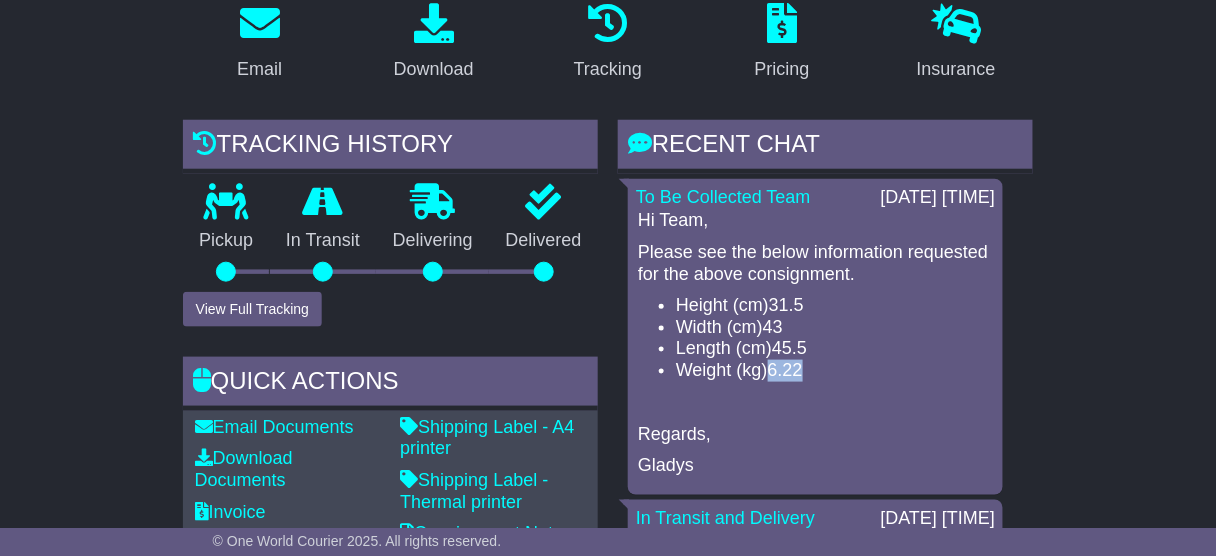 drag, startPoint x: 771, startPoint y: 371, endPoint x: 811, endPoint y: 371, distance: 40 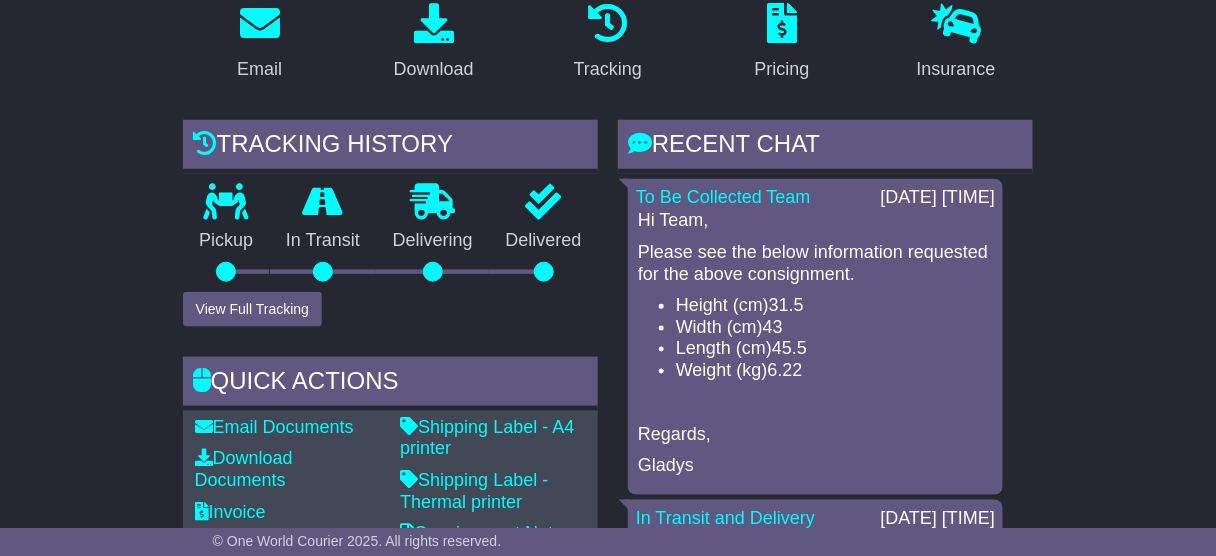 click on "Length (cm)45.5" at bounding box center (835, 349) 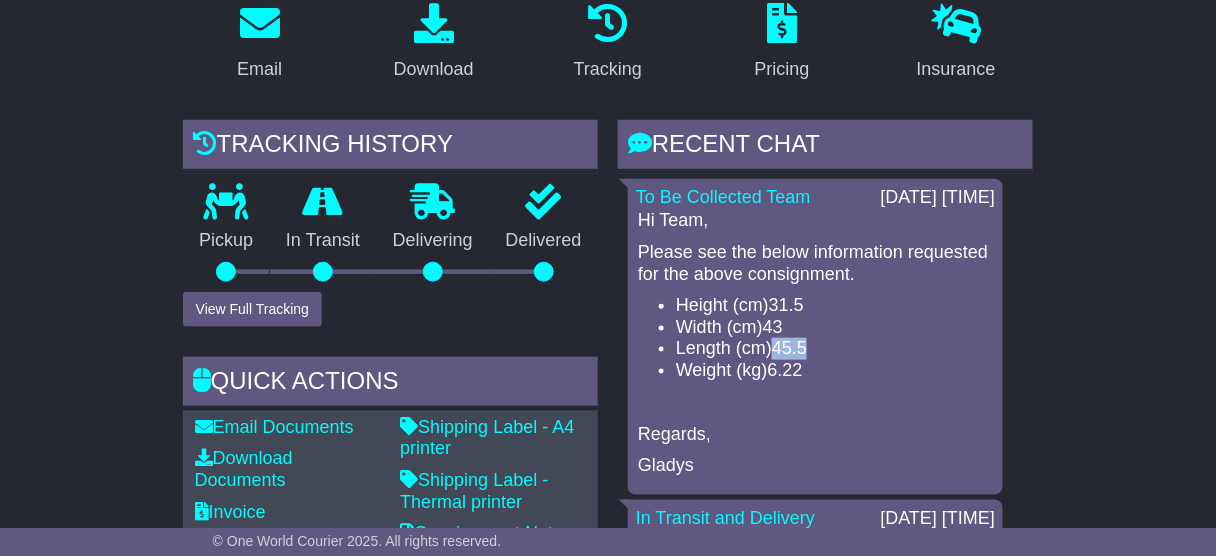 click on "Length (cm)45.5" at bounding box center (835, 349) 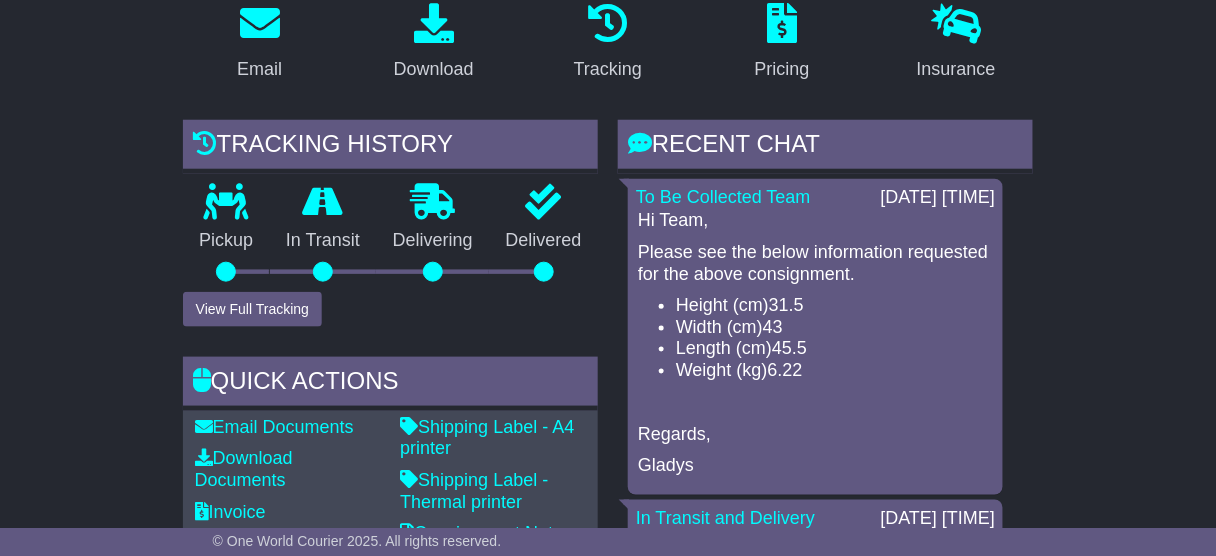 click on "Width (cm)43" at bounding box center [835, 328] 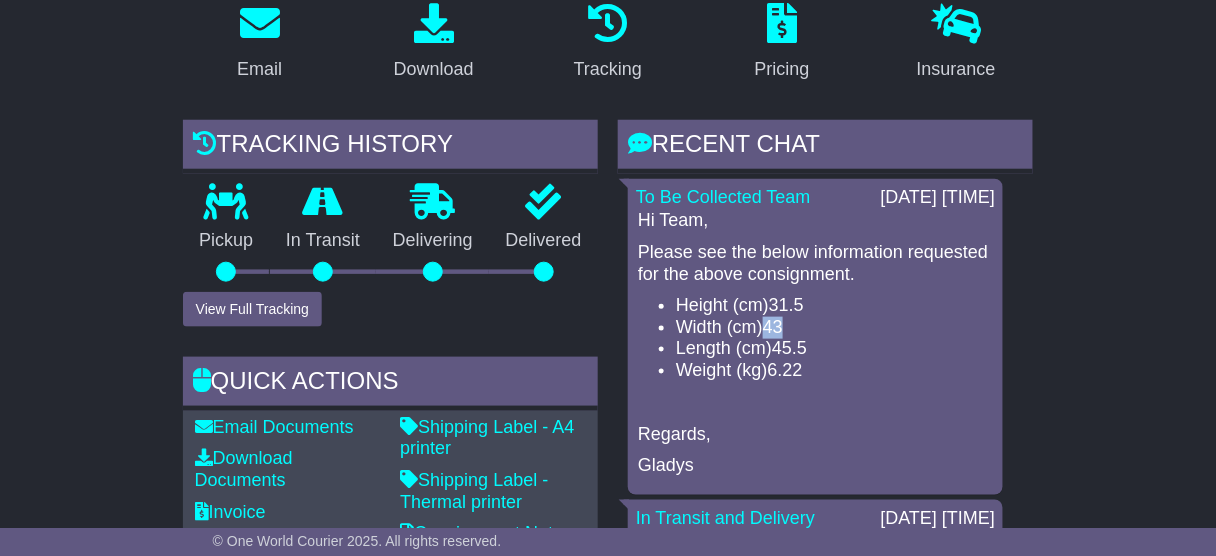 click on "Width (cm)43" at bounding box center (835, 328) 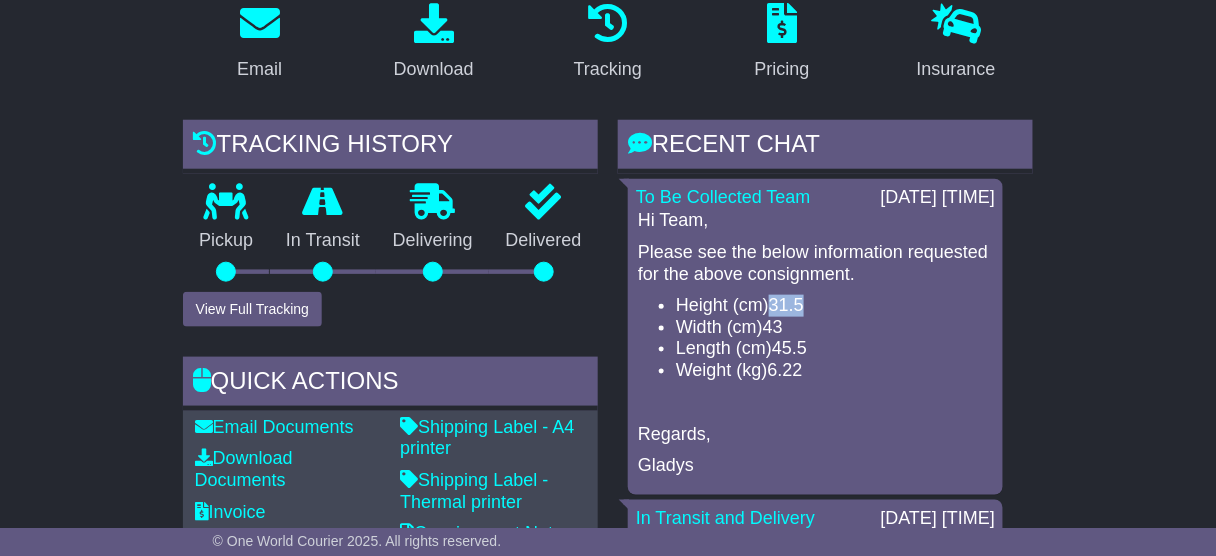 drag, startPoint x: 771, startPoint y: 305, endPoint x: 823, endPoint y: 307, distance: 52.03845 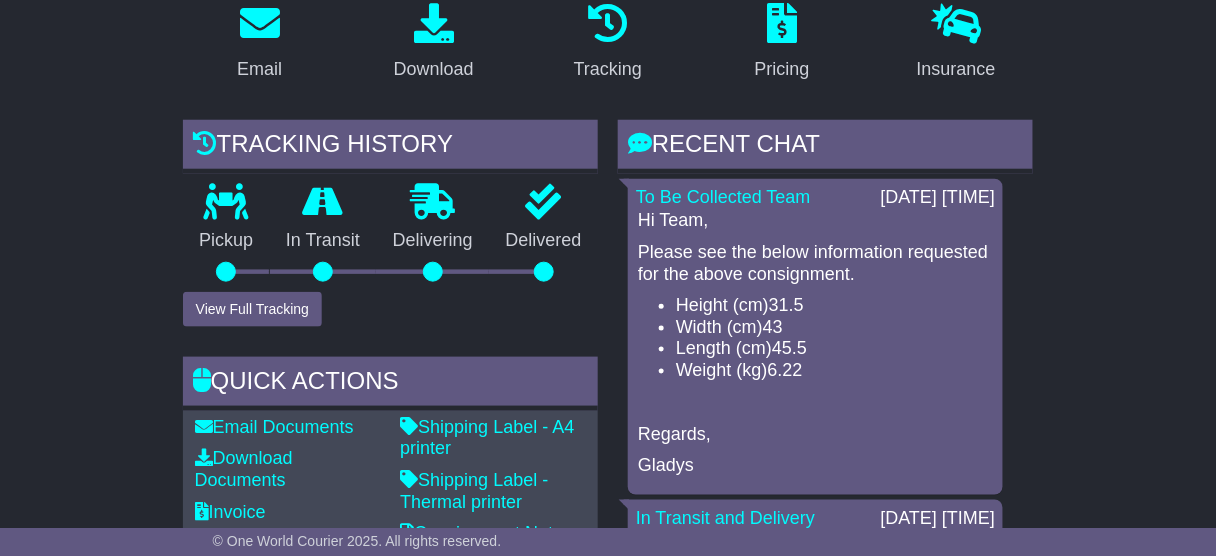 click on "Email
Download
Tracking
Pricing
Insurance" at bounding box center (608, 1212) 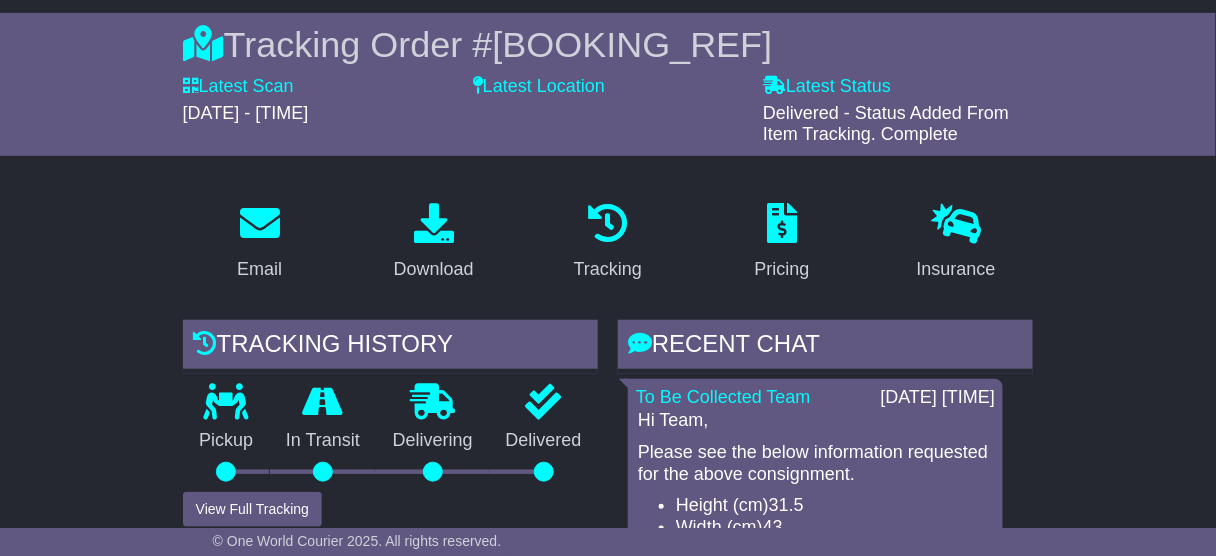 scroll, scrollTop: 0, scrollLeft: 0, axis: both 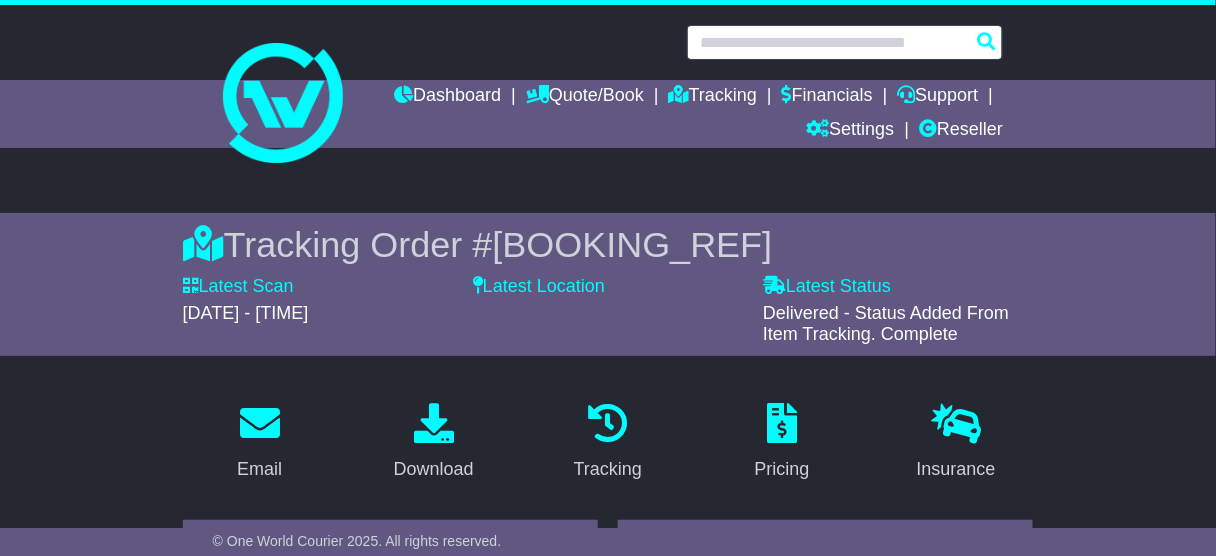 click at bounding box center (845, 42) 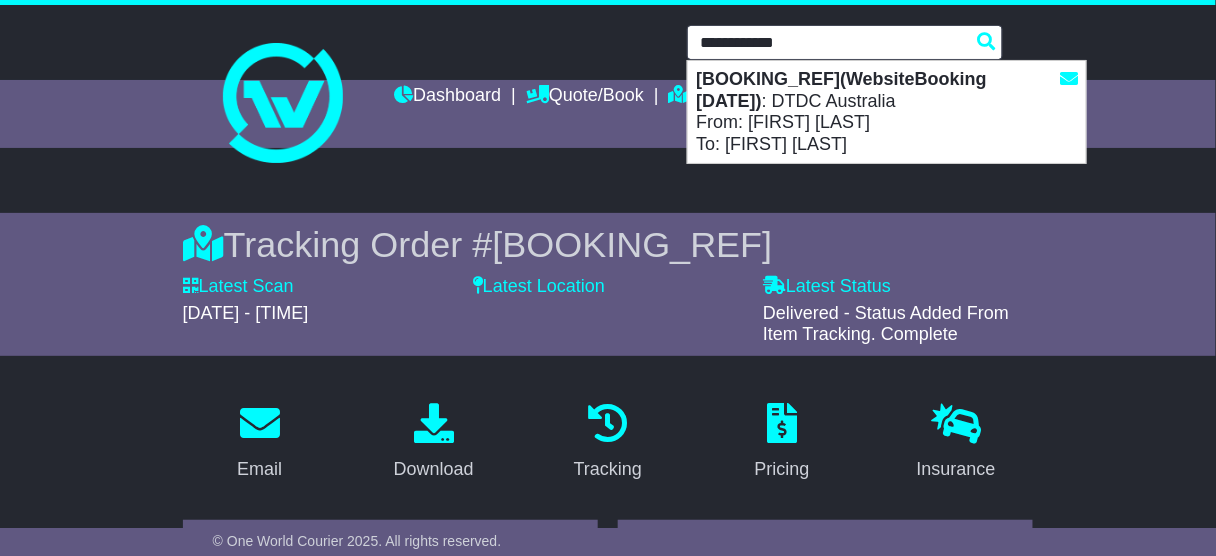 click on "VFQZ50040633(WebsiteBooking 18-7-2025) : DTDC Australia From: Rosemerin James To: Amal Sebastian" at bounding box center (887, 112) 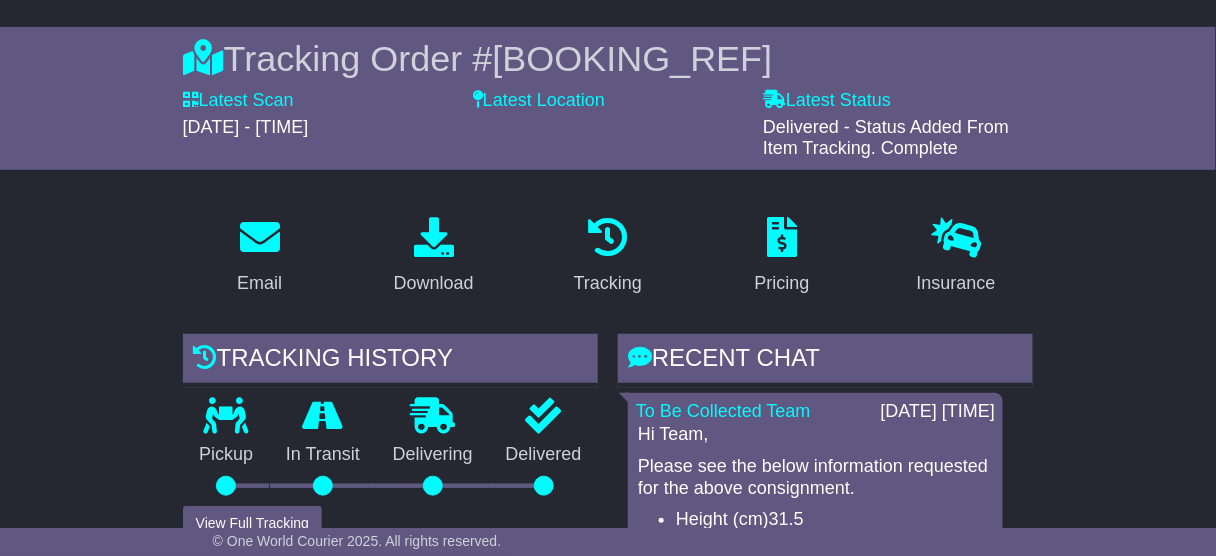 scroll, scrollTop: 400, scrollLeft: 0, axis: vertical 